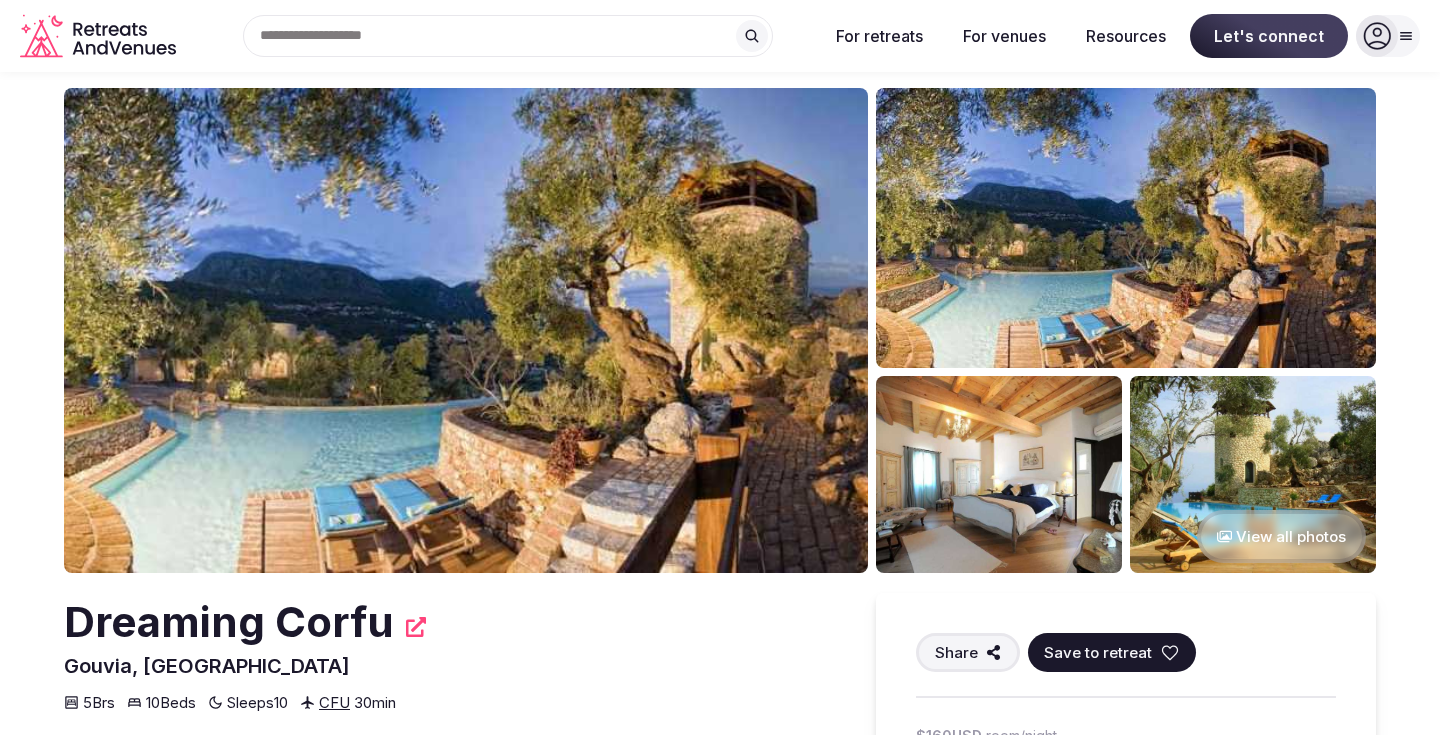 scroll, scrollTop: 0, scrollLeft: 0, axis: both 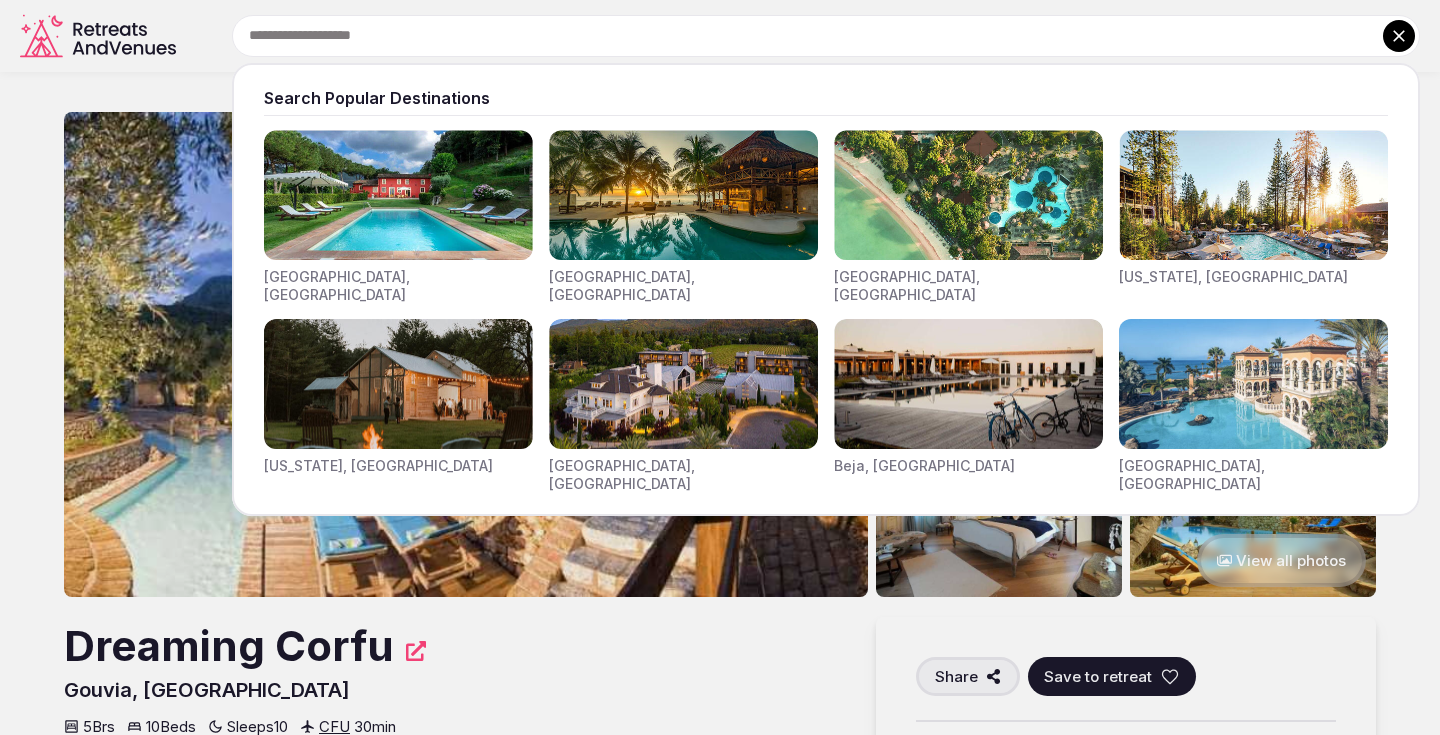 click on "Search Popular Destinations [GEOGRAPHIC_DATA], [GEOGRAPHIC_DATA] [GEOGRAPHIC_DATA], [GEOGRAPHIC_DATA] [GEOGRAPHIC_DATA], [GEOGRAPHIC_DATA] [US_STATE], [GEOGRAPHIC_DATA] [US_STATE], [GEOGRAPHIC_DATA] [GEOGRAPHIC_DATA], [GEOGRAPHIC_DATA] [GEOGRAPHIC_DATA], [GEOGRAPHIC_DATA] [GEOGRAPHIC_DATA], [GEOGRAPHIC_DATA]" at bounding box center (802, 36) 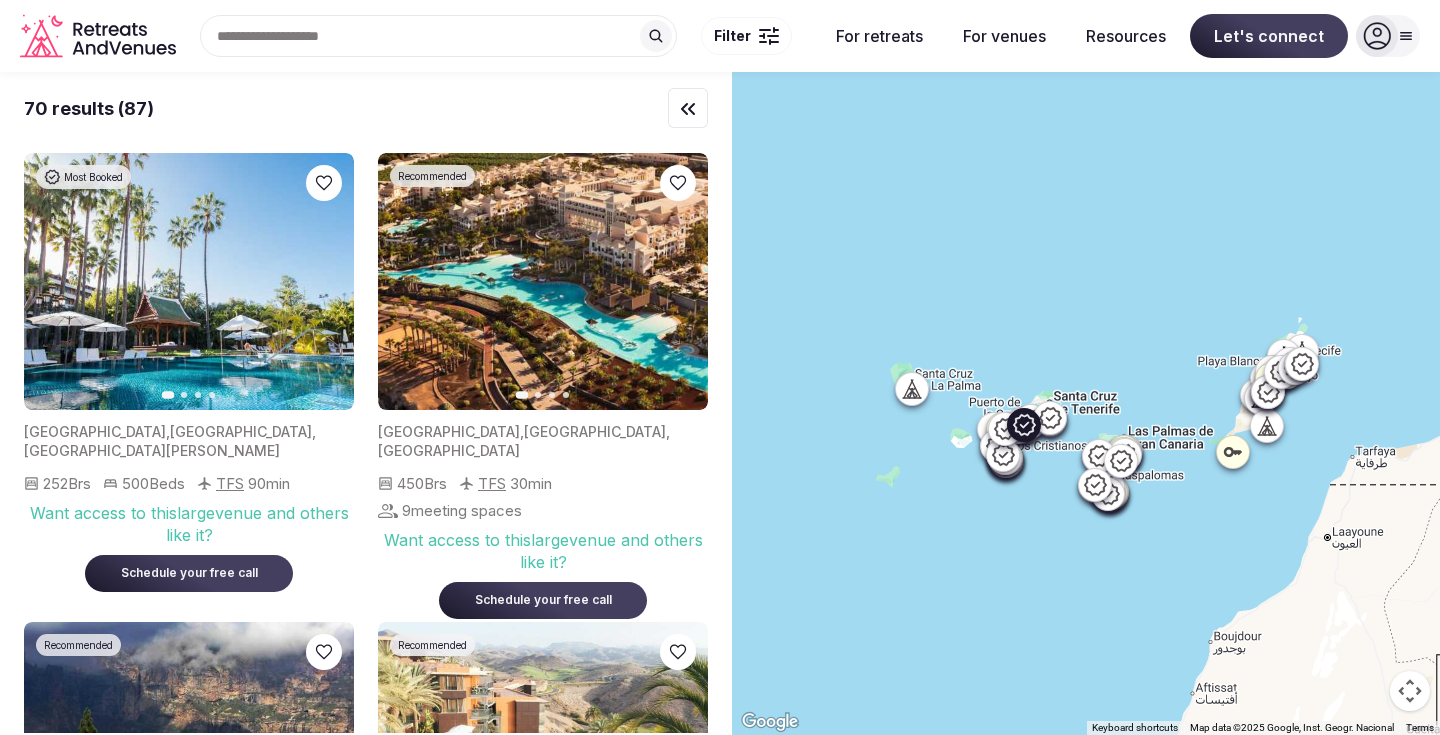 click on "Next slide" at bounding box center (326, 282) 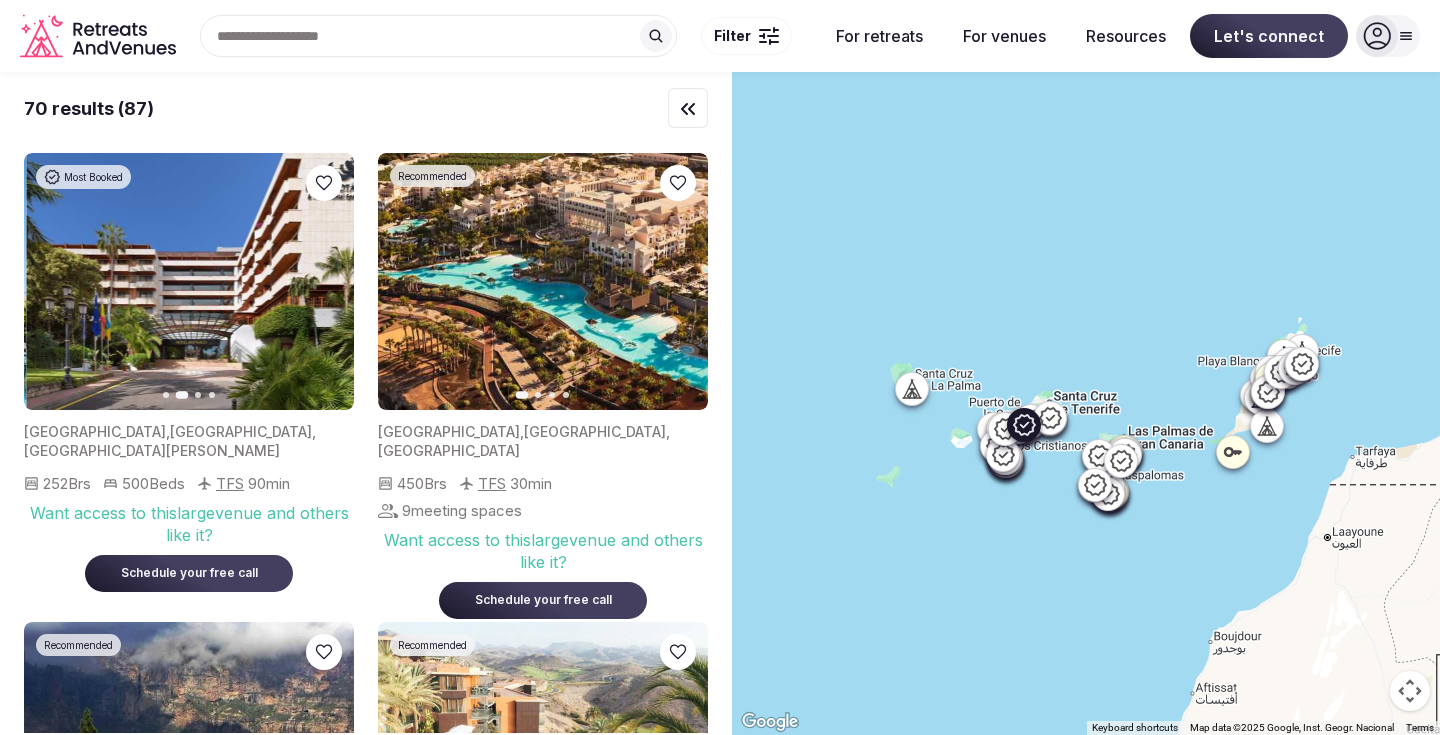 click on "Next slide" at bounding box center (326, 282) 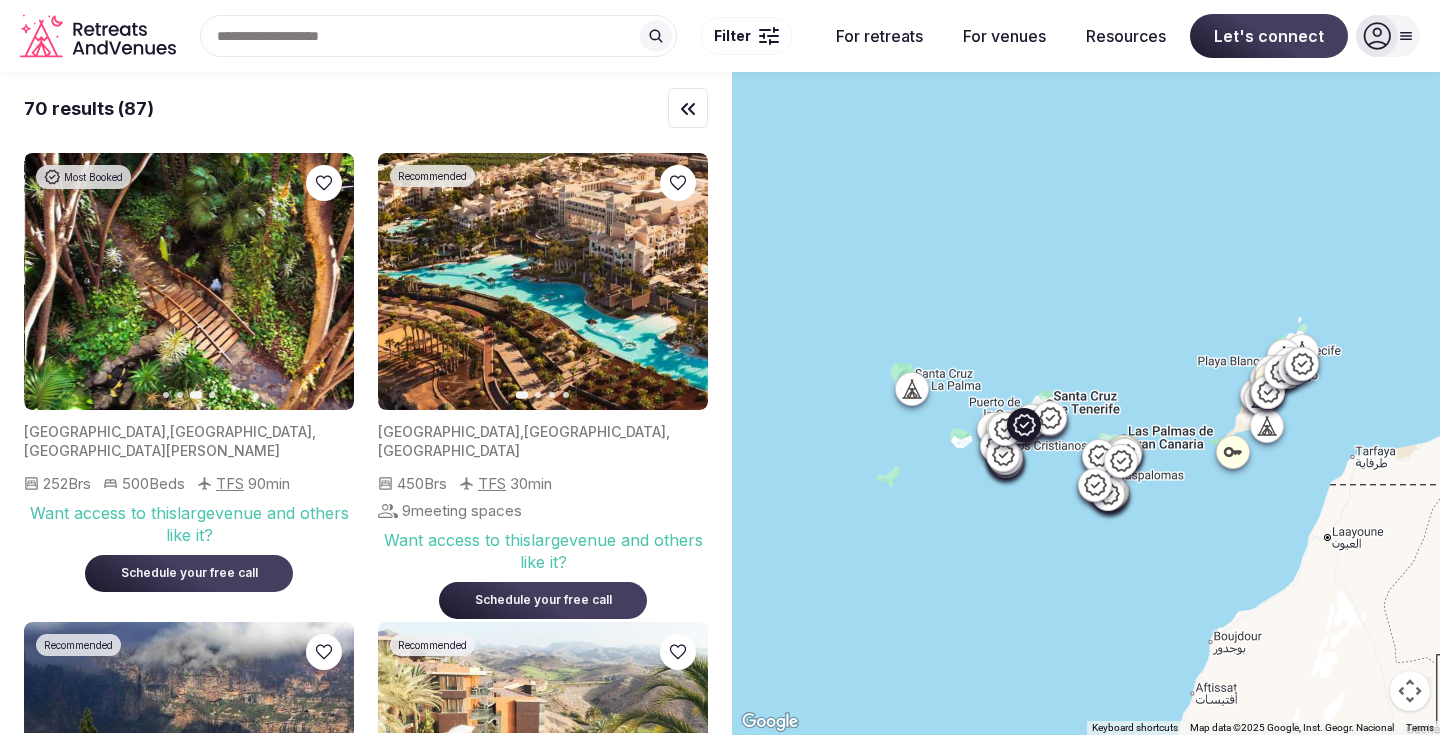 click on "Next slide" at bounding box center (326, 282) 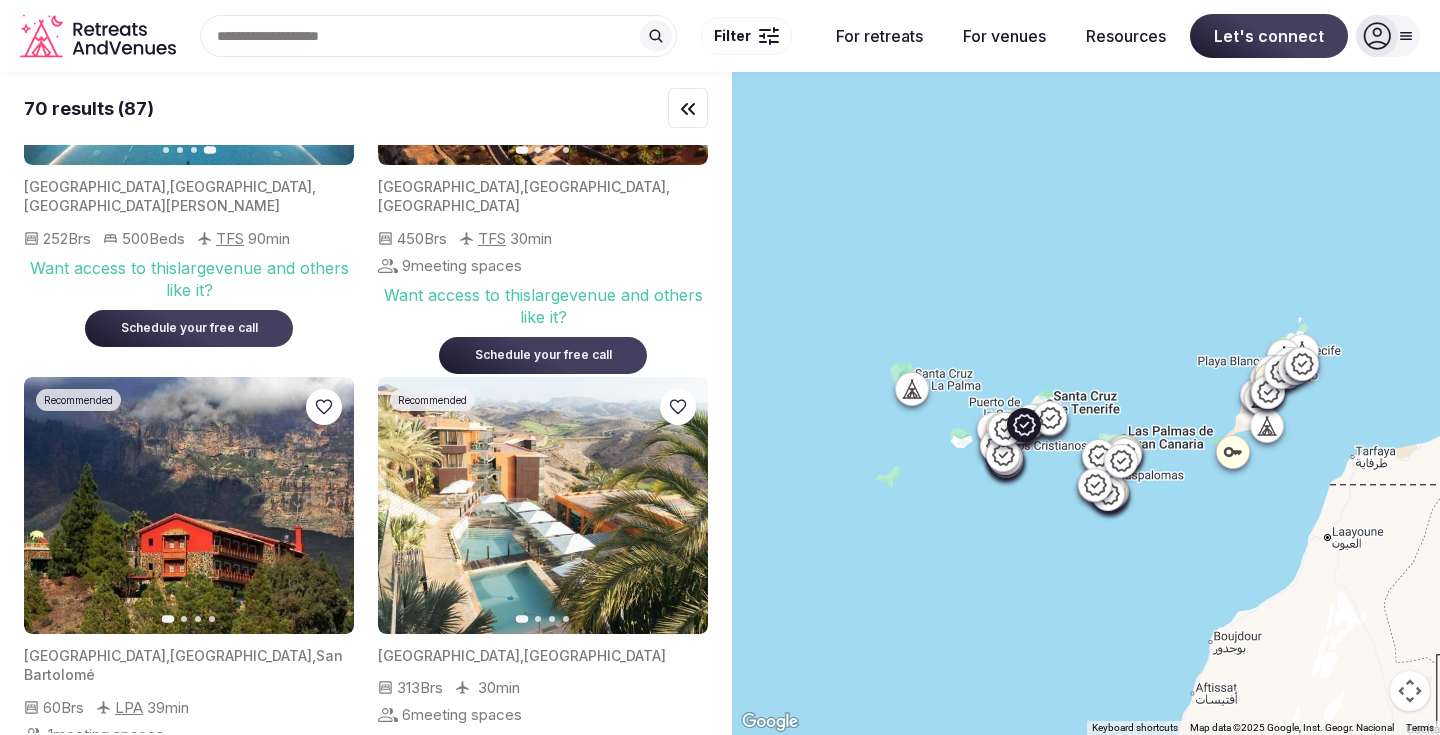 scroll, scrollTop: 416, scrollLeft: 0, axis: vertical 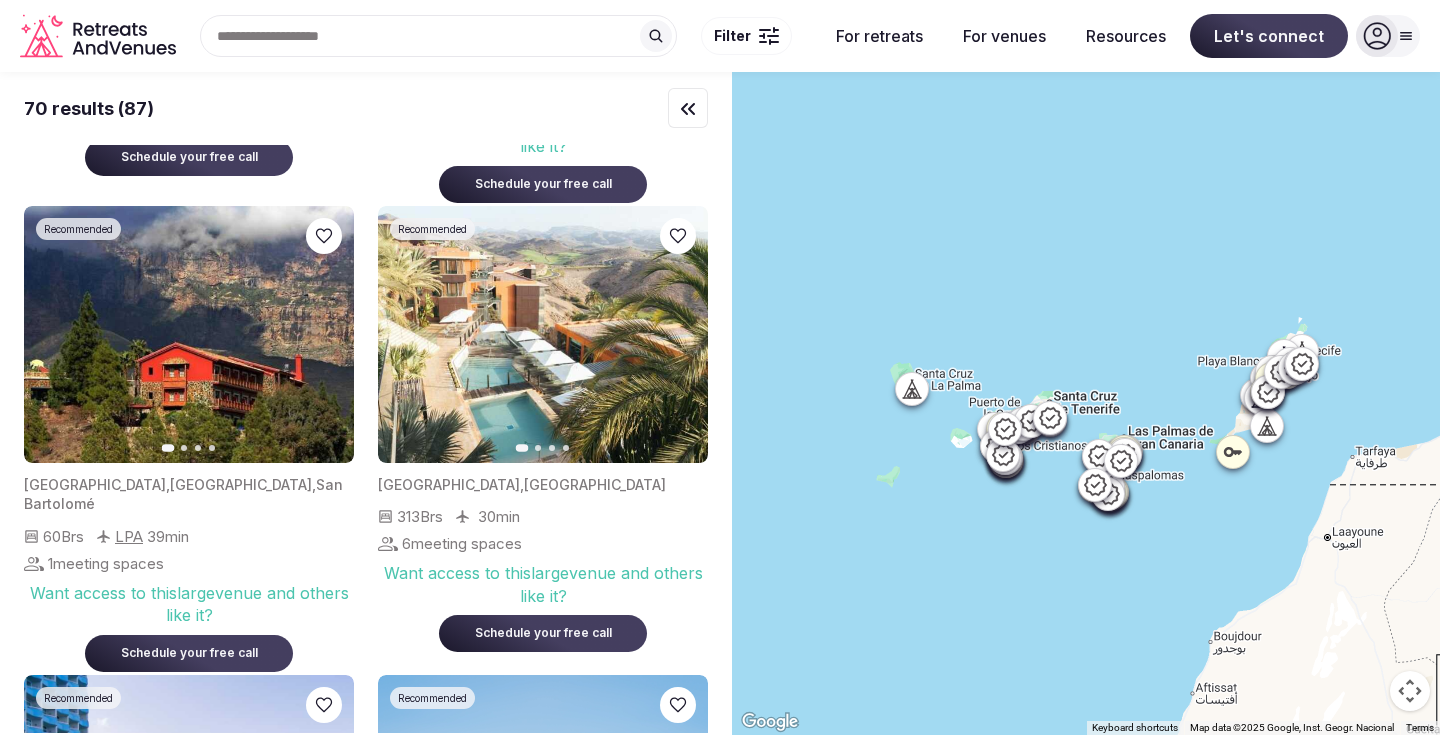 click on "To navigate, press the arrow keys." at bounding box center (1086, 403) 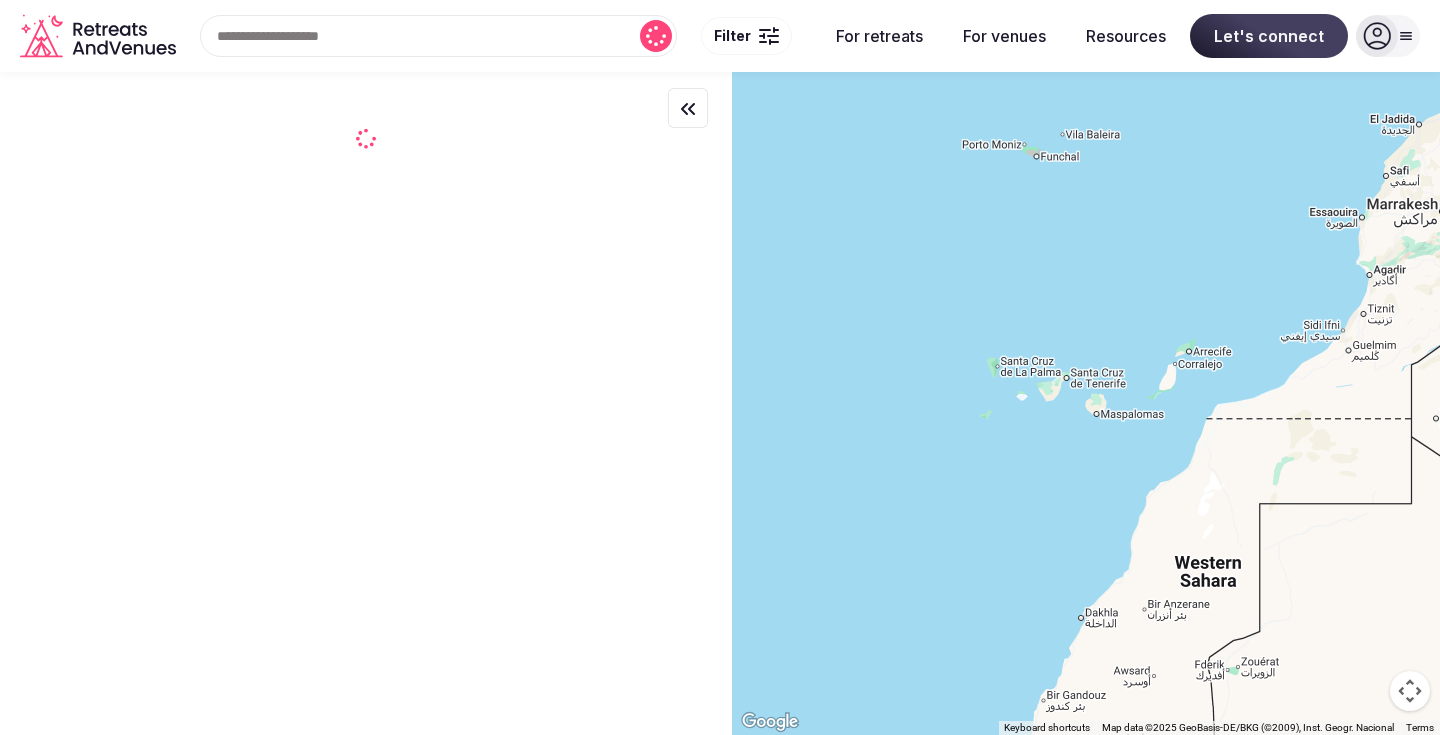 scroll, scrollTop: 0, scrollLeft: 0, axis: both 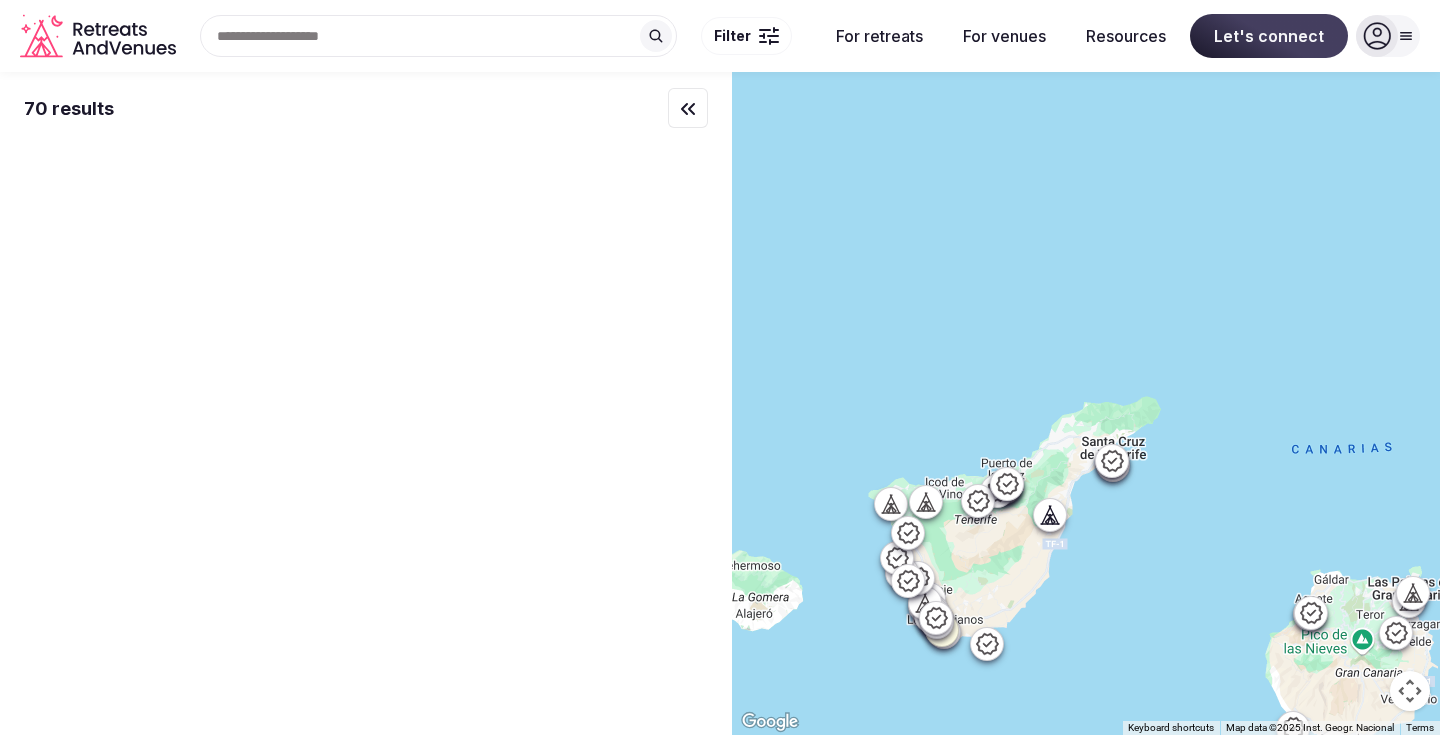 drag, startPoint x: 1030, startPoint y: 414, endPoint x: 1048, endPoint y: 344, distance: 72.277245 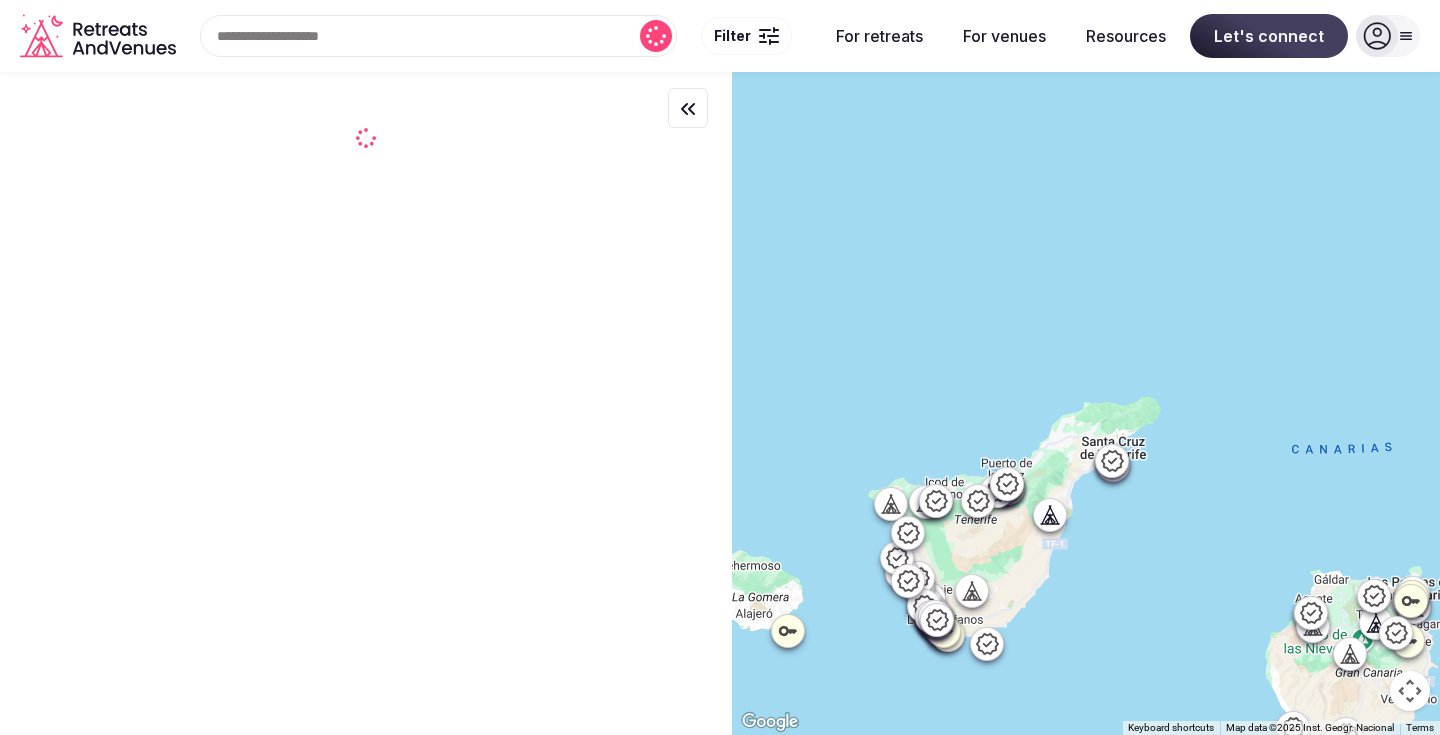 click 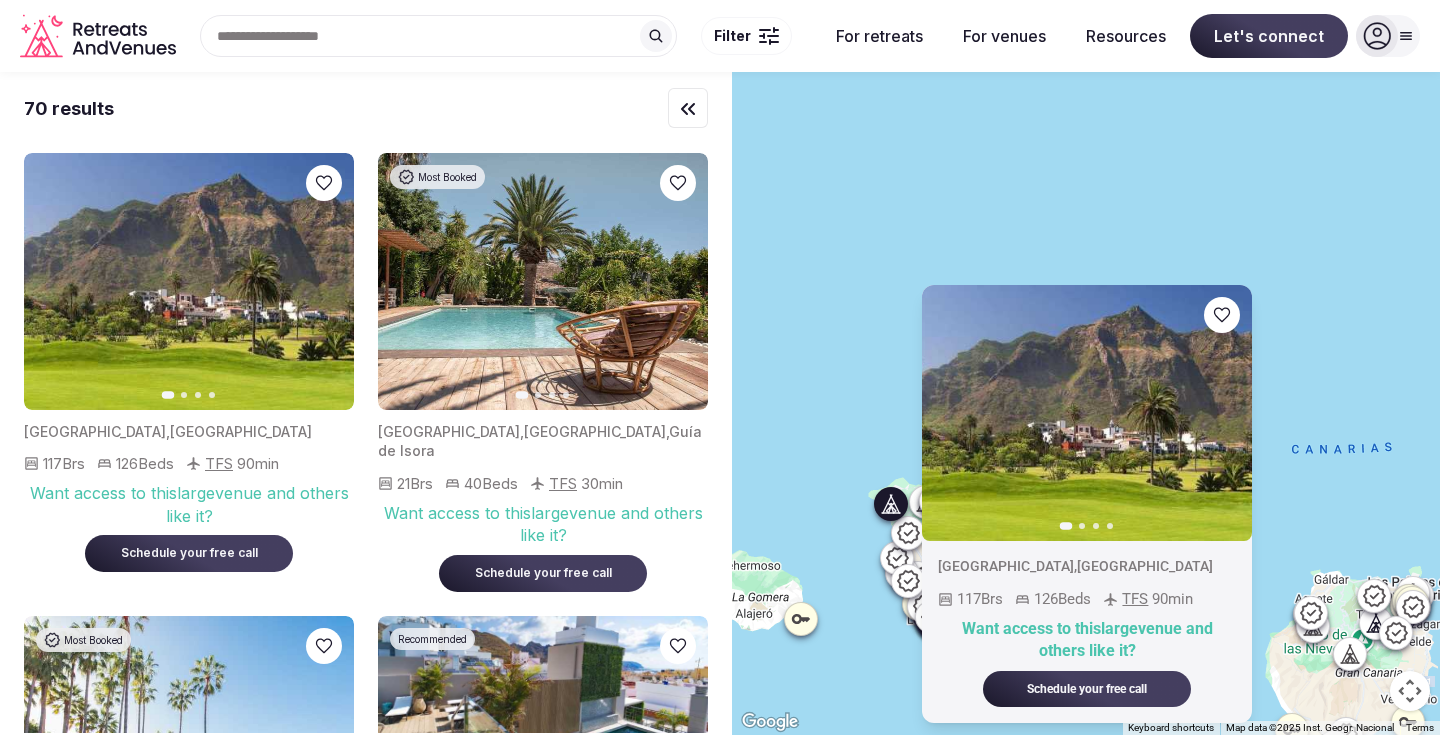click 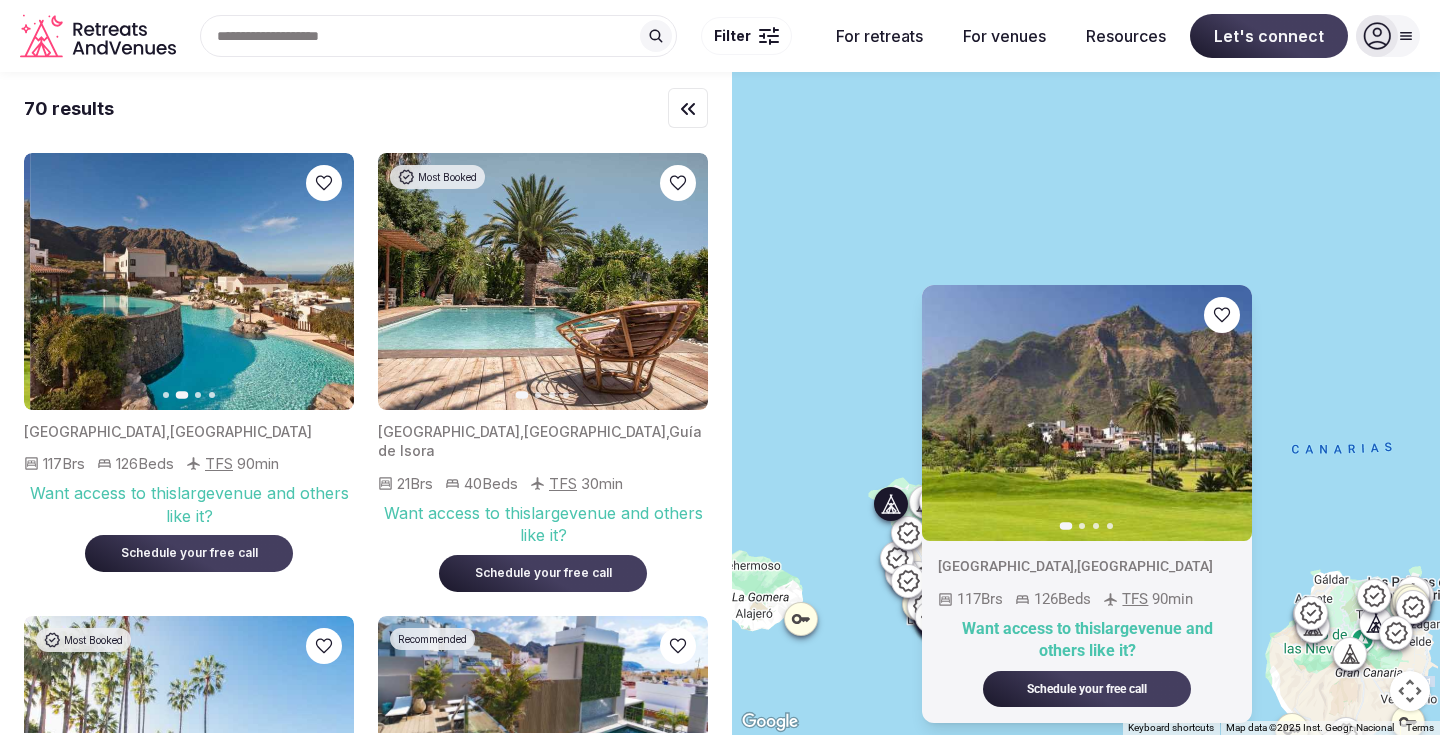 click 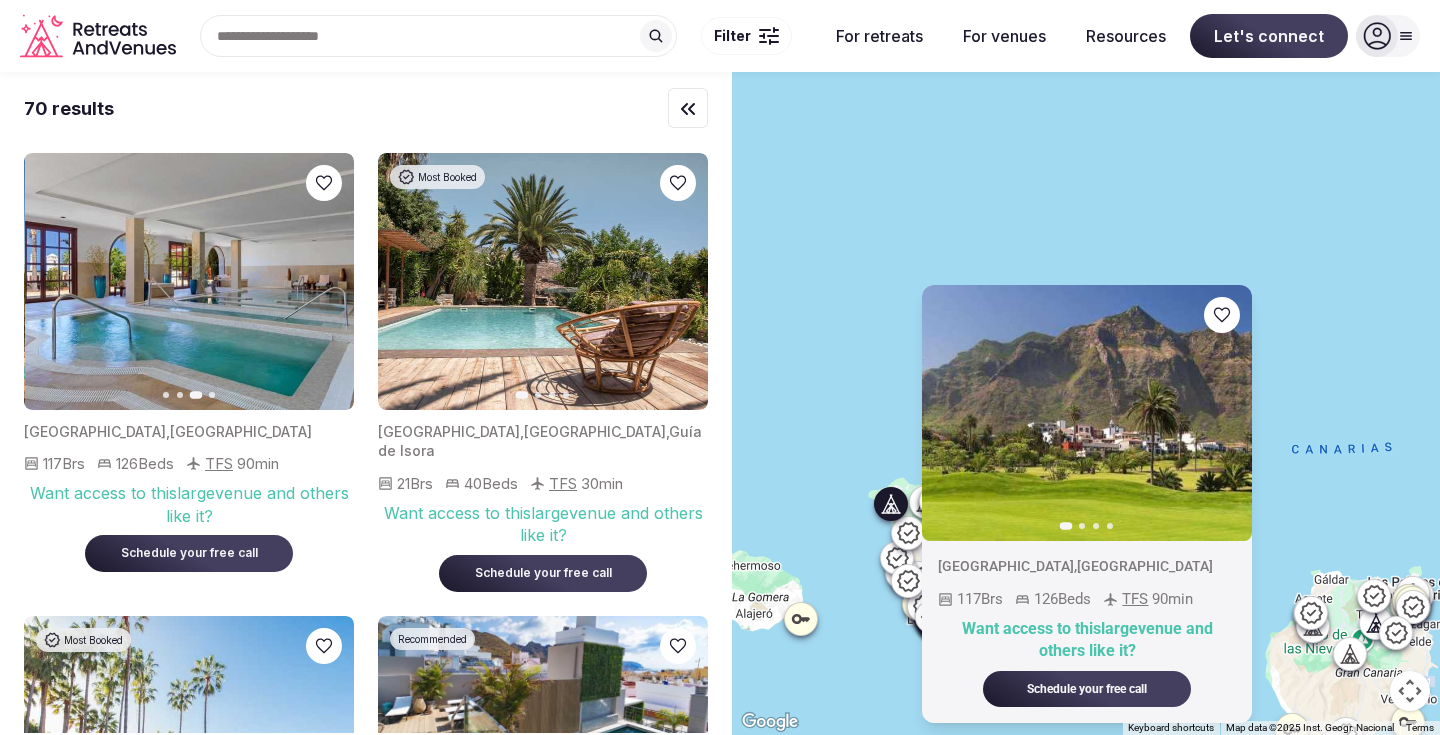 click 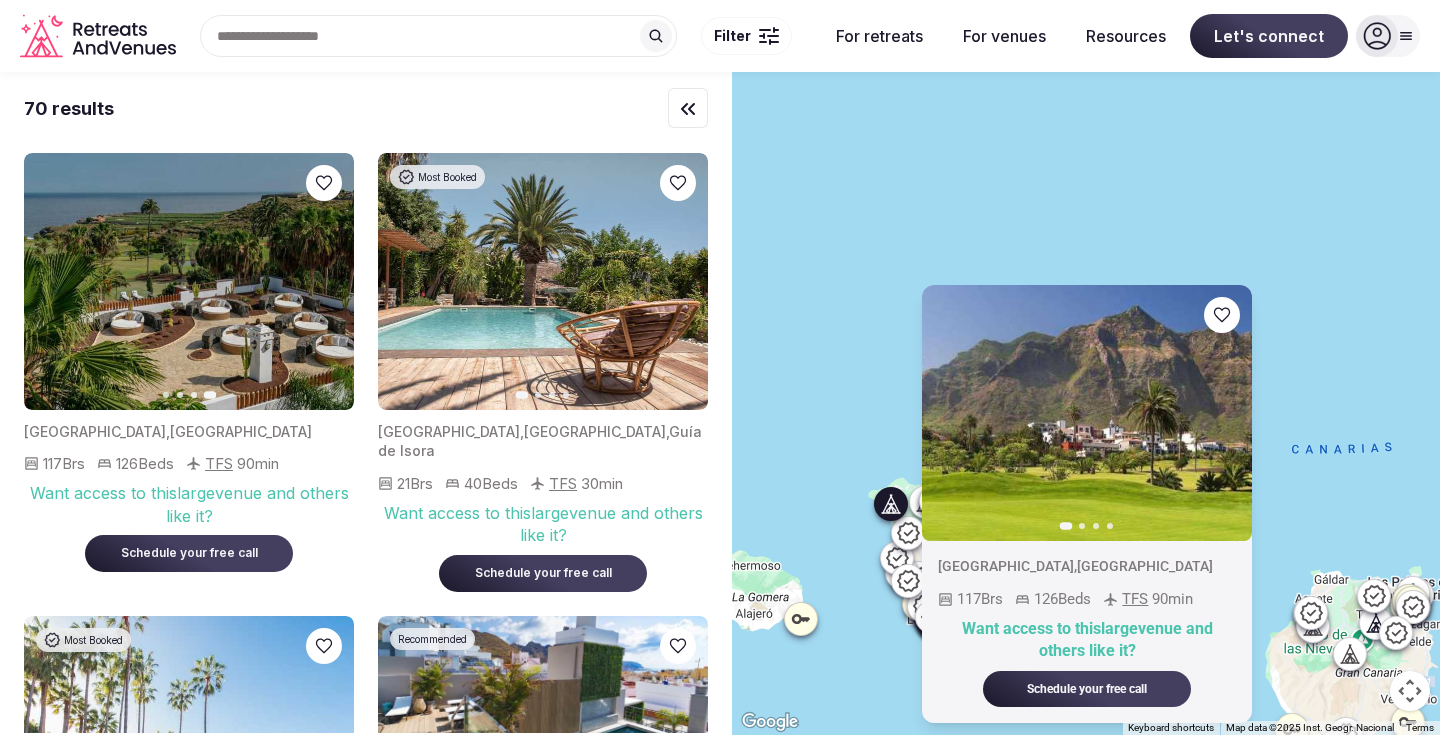 click at bounding box center [189, 281] 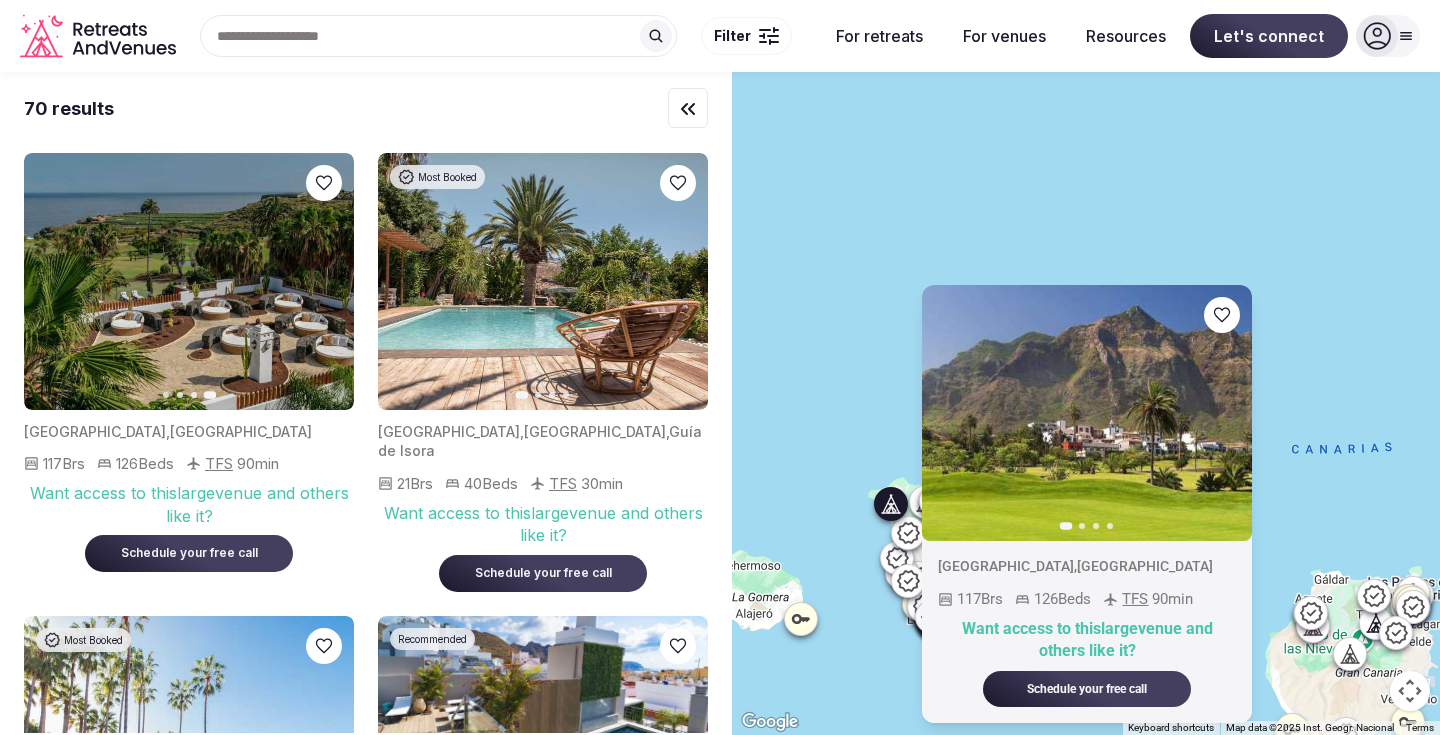 click on "Previous slide" at bounding box center [52, 282] 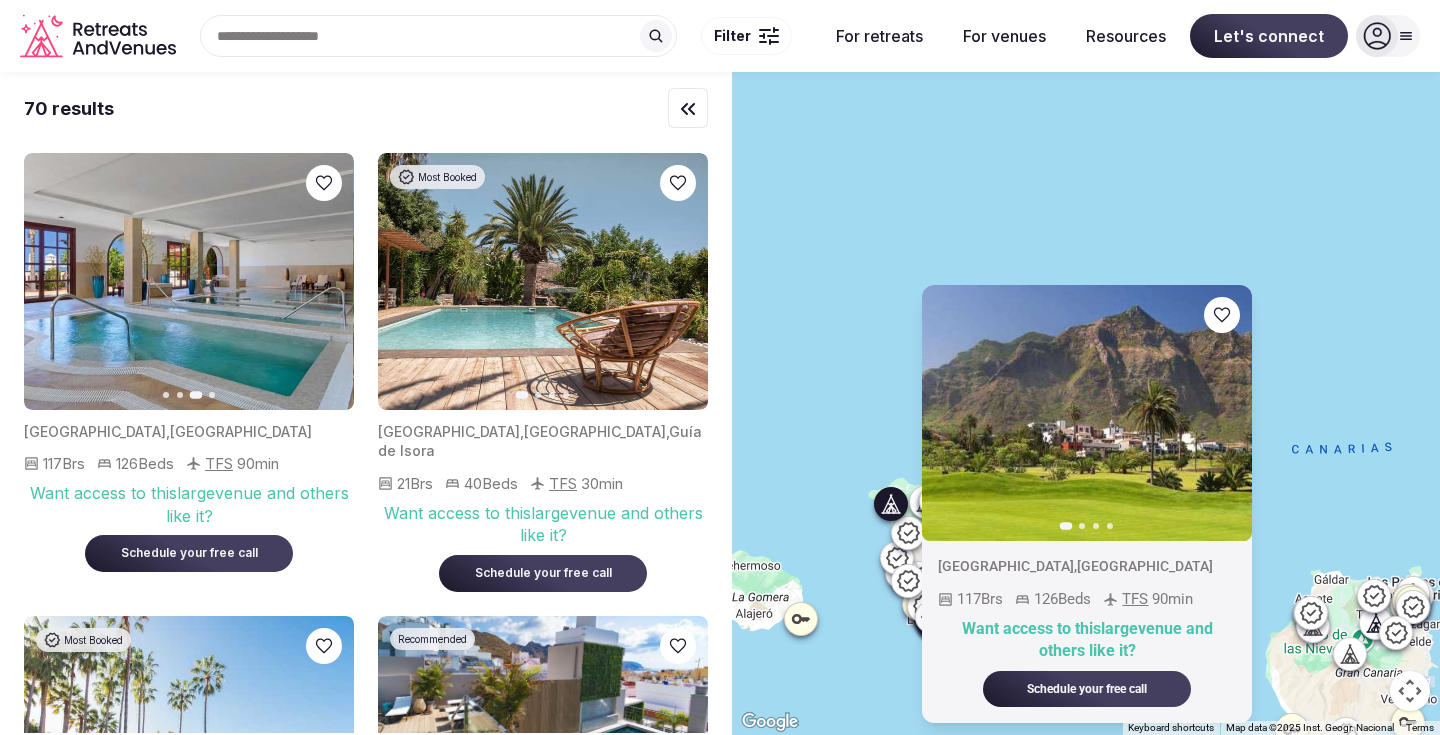 click at bounding box center (188, 281) 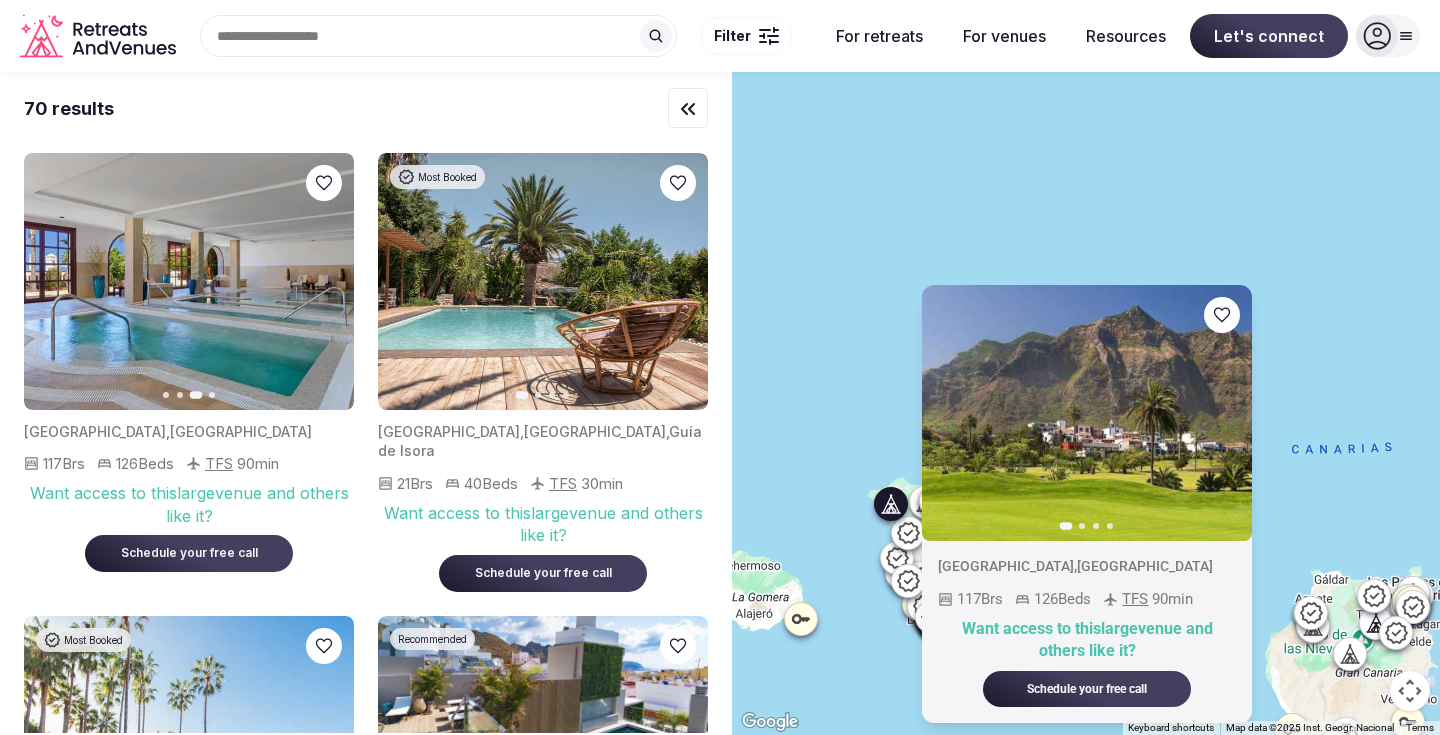 click at bounding box center [189, 281] 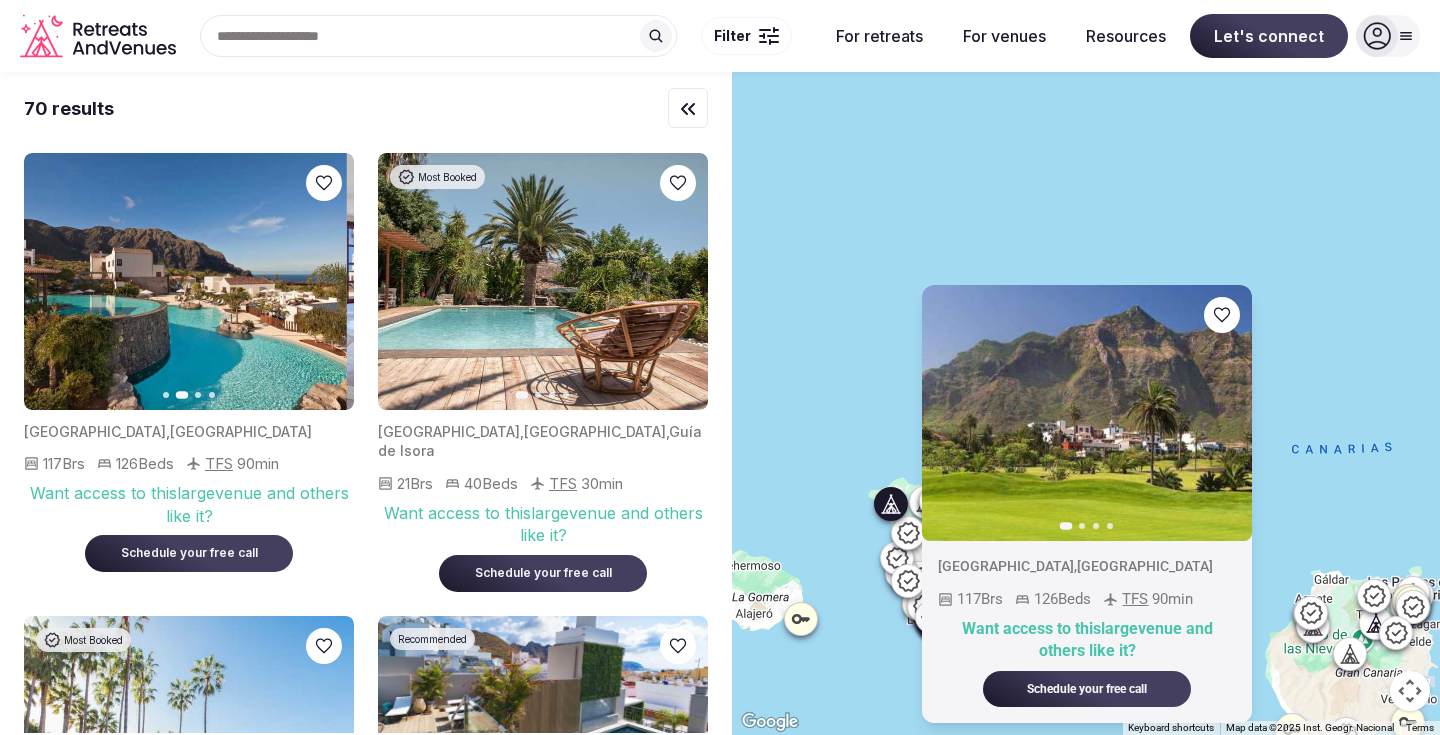 click 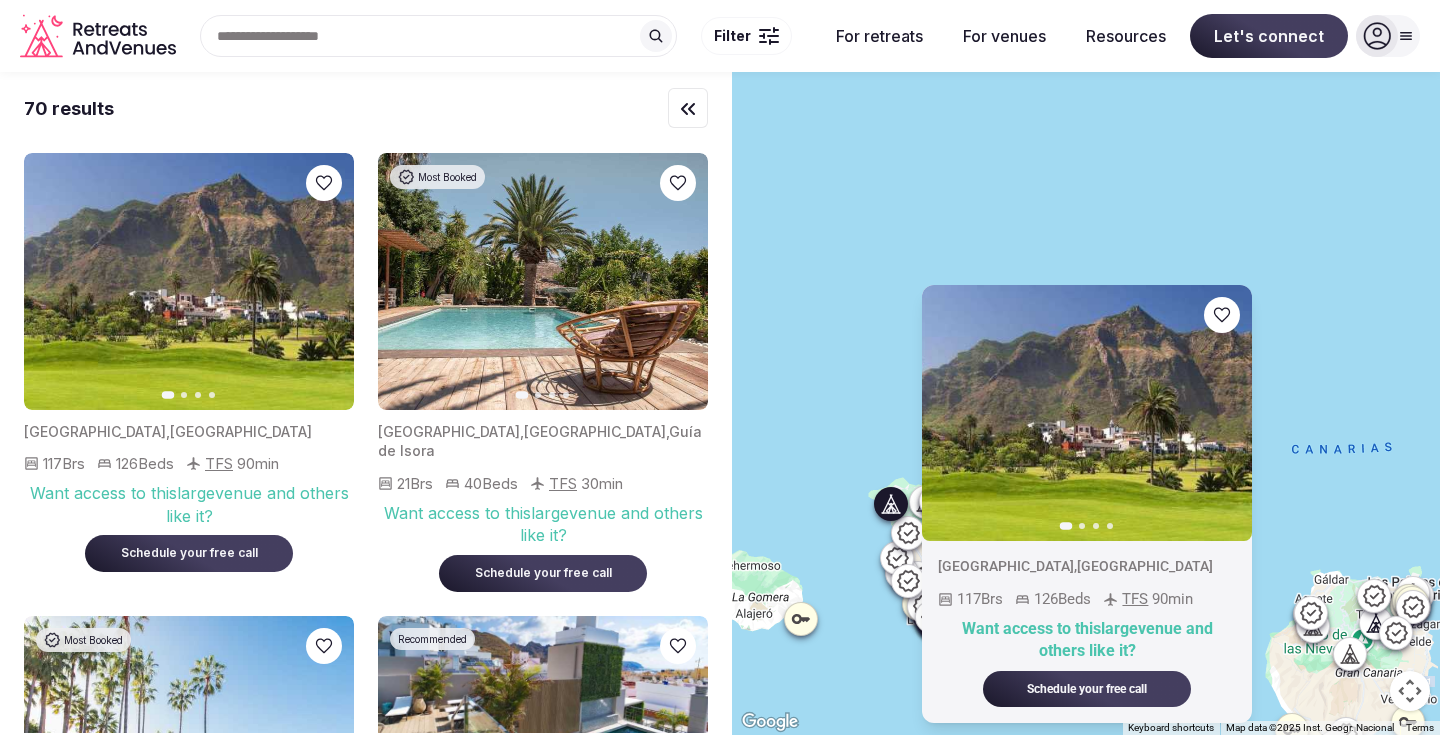 click 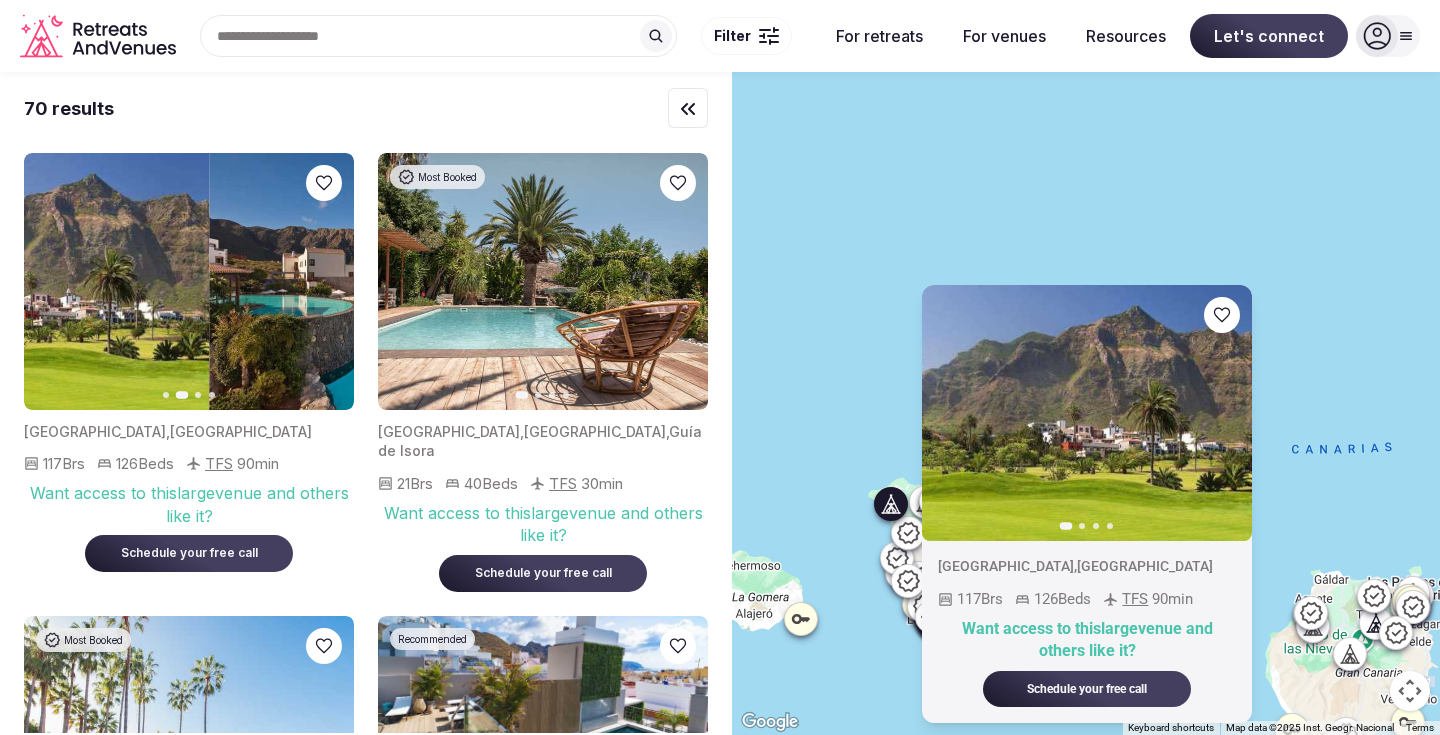 click 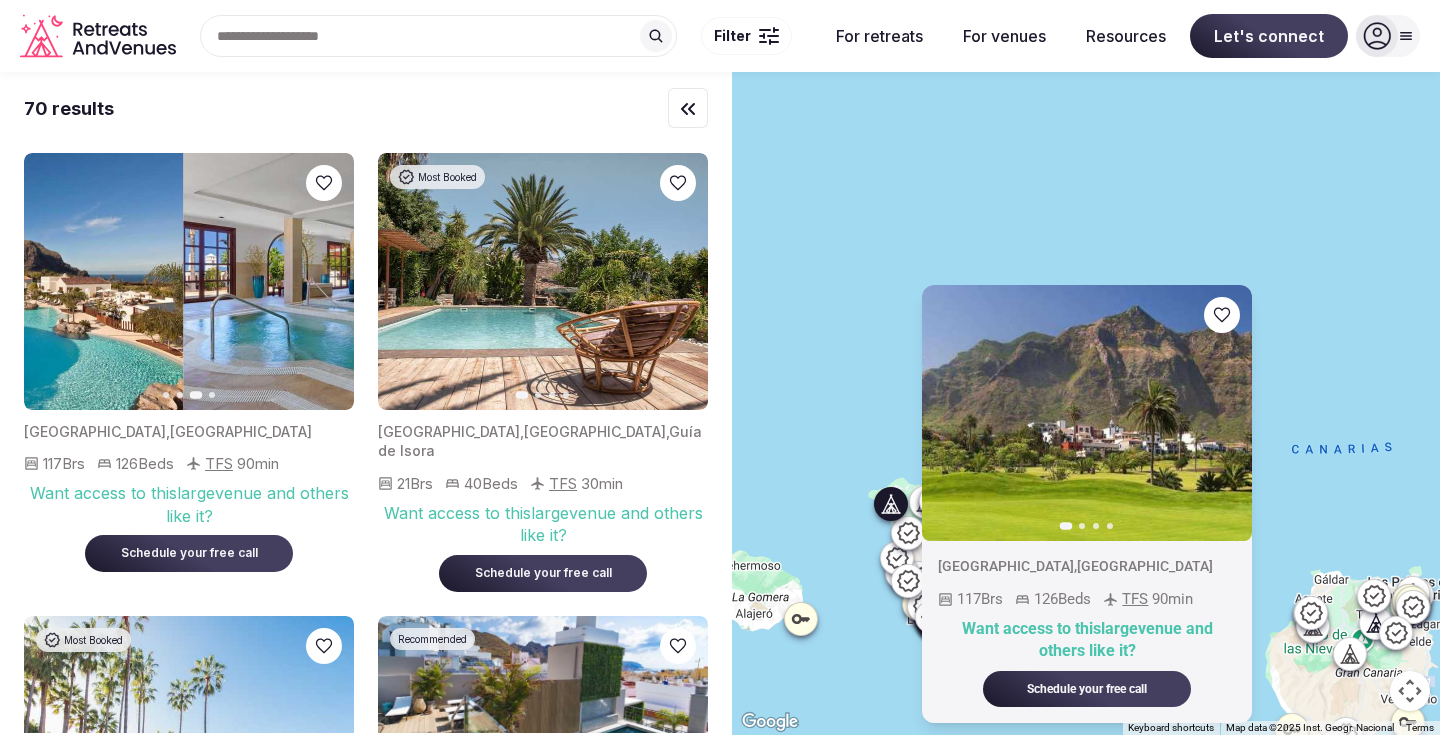 click 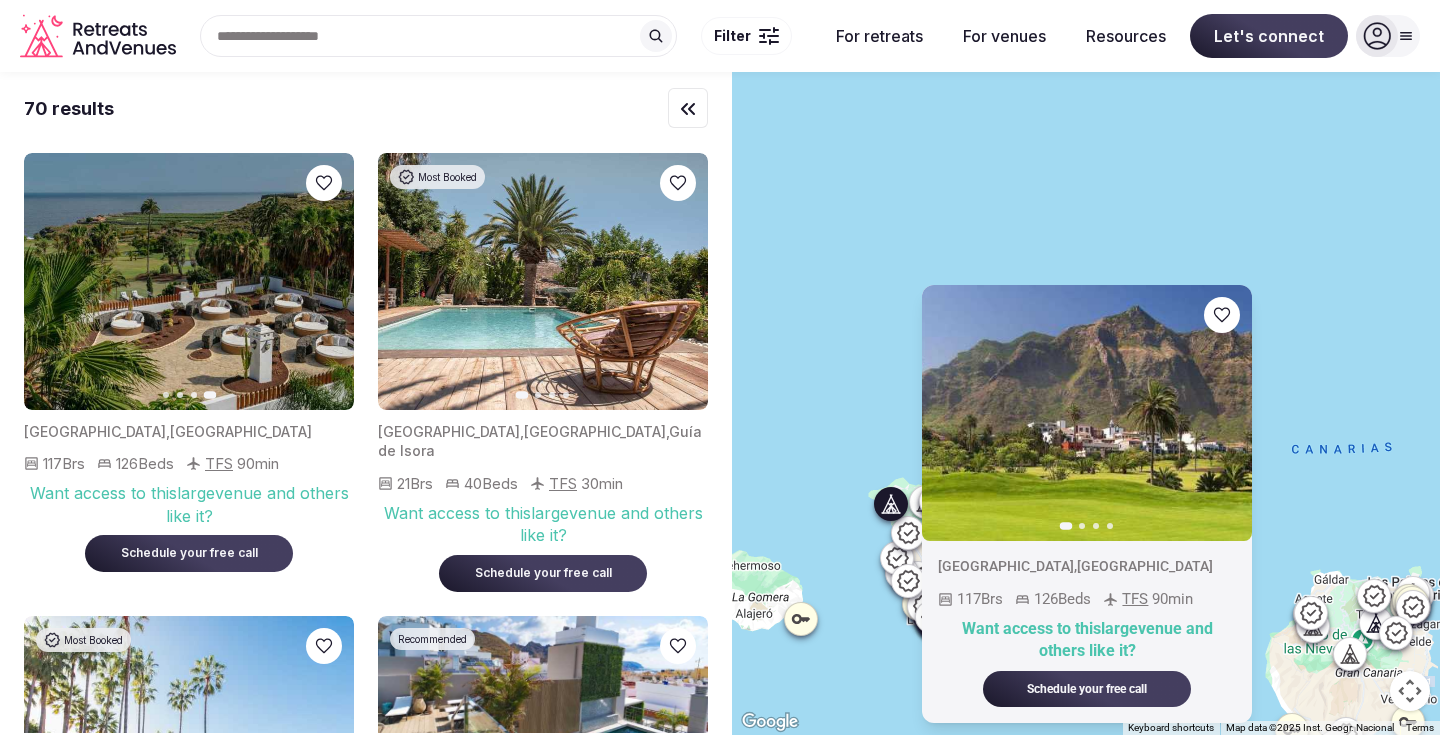 click at bounding box center (189, 281) 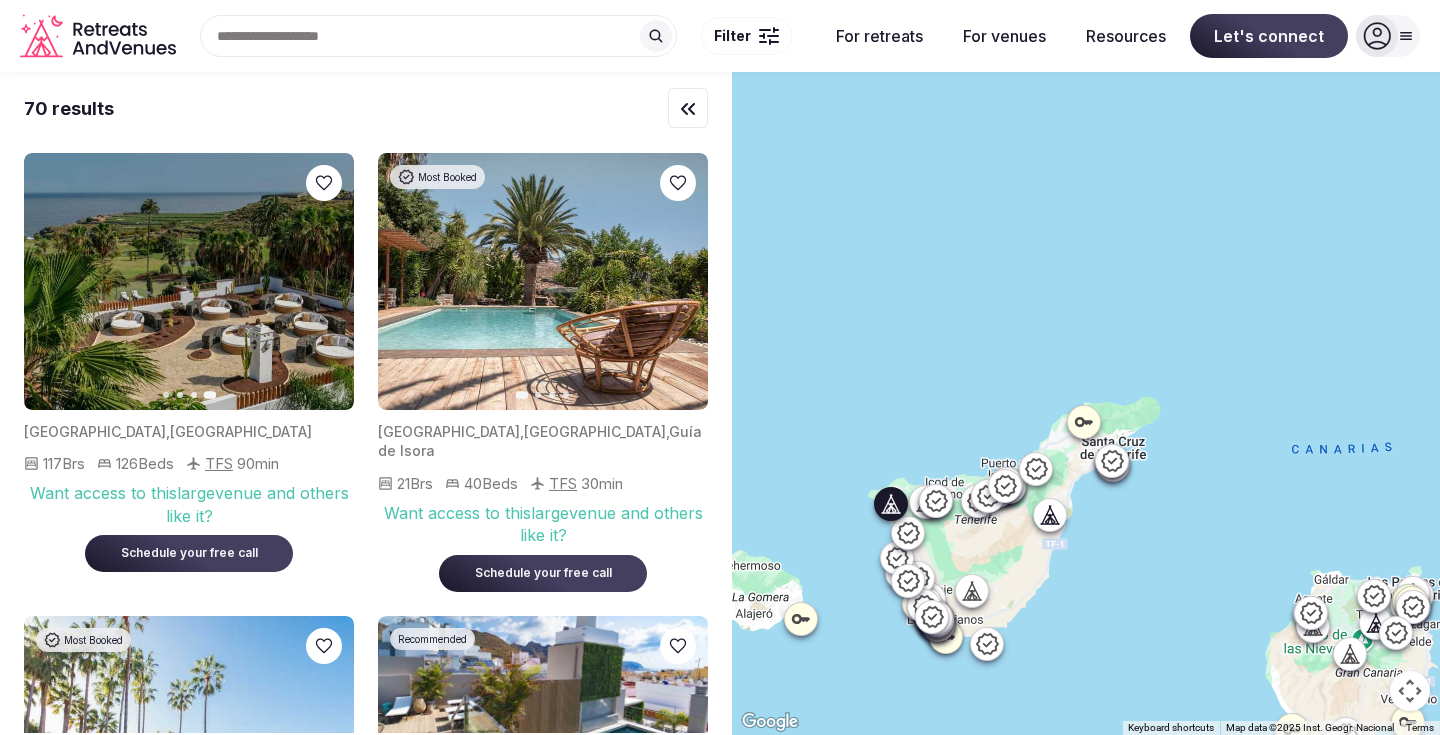 click at bounding box center (189, 281) 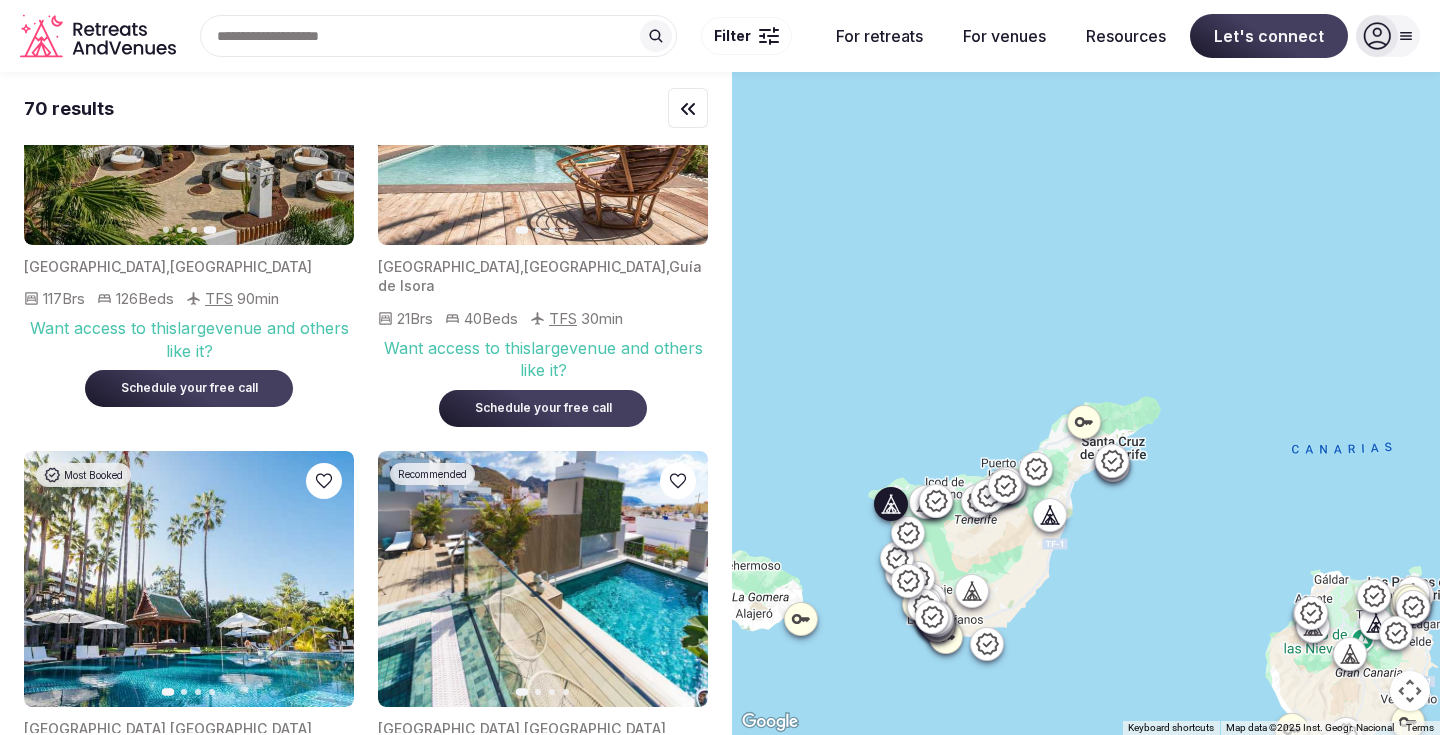 scroll, scrollTop: 188, scrollLeft: 0, axis: vertical 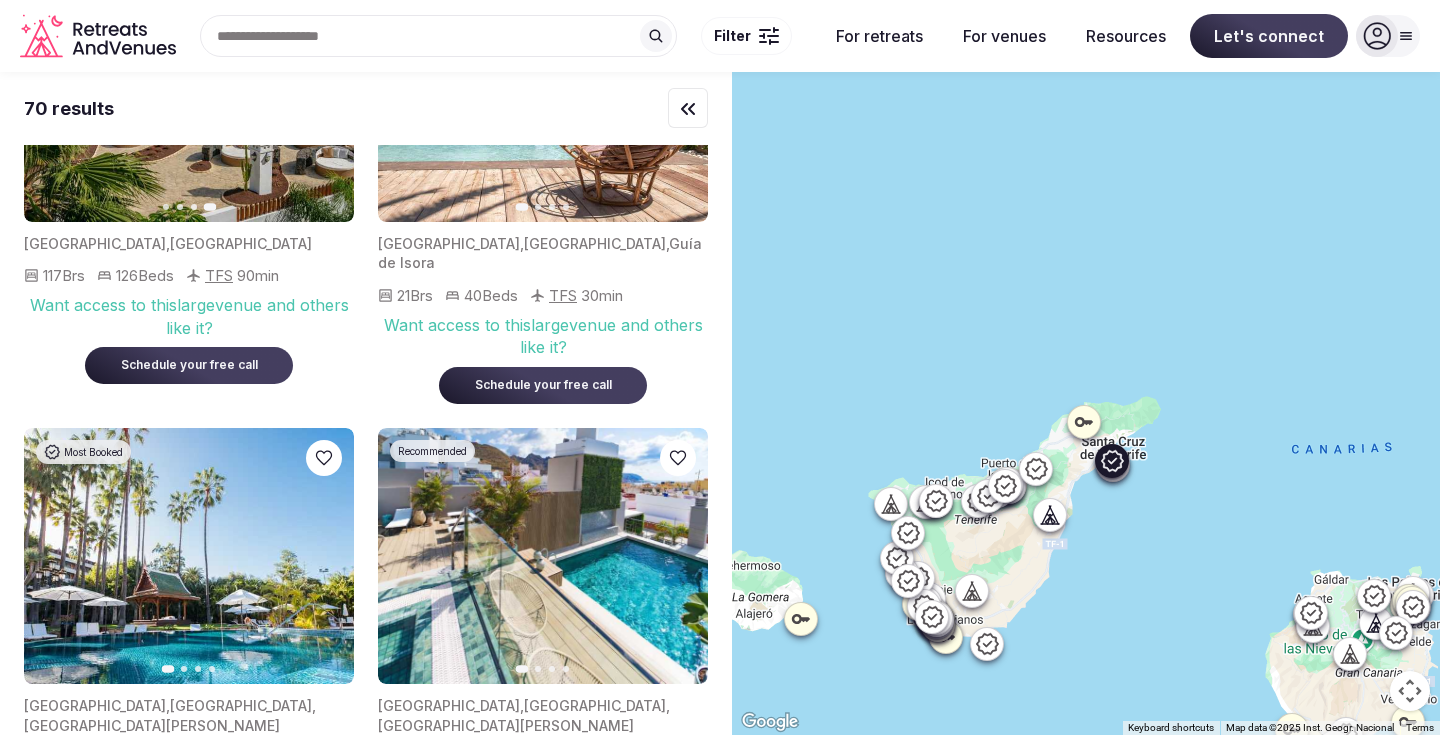 click 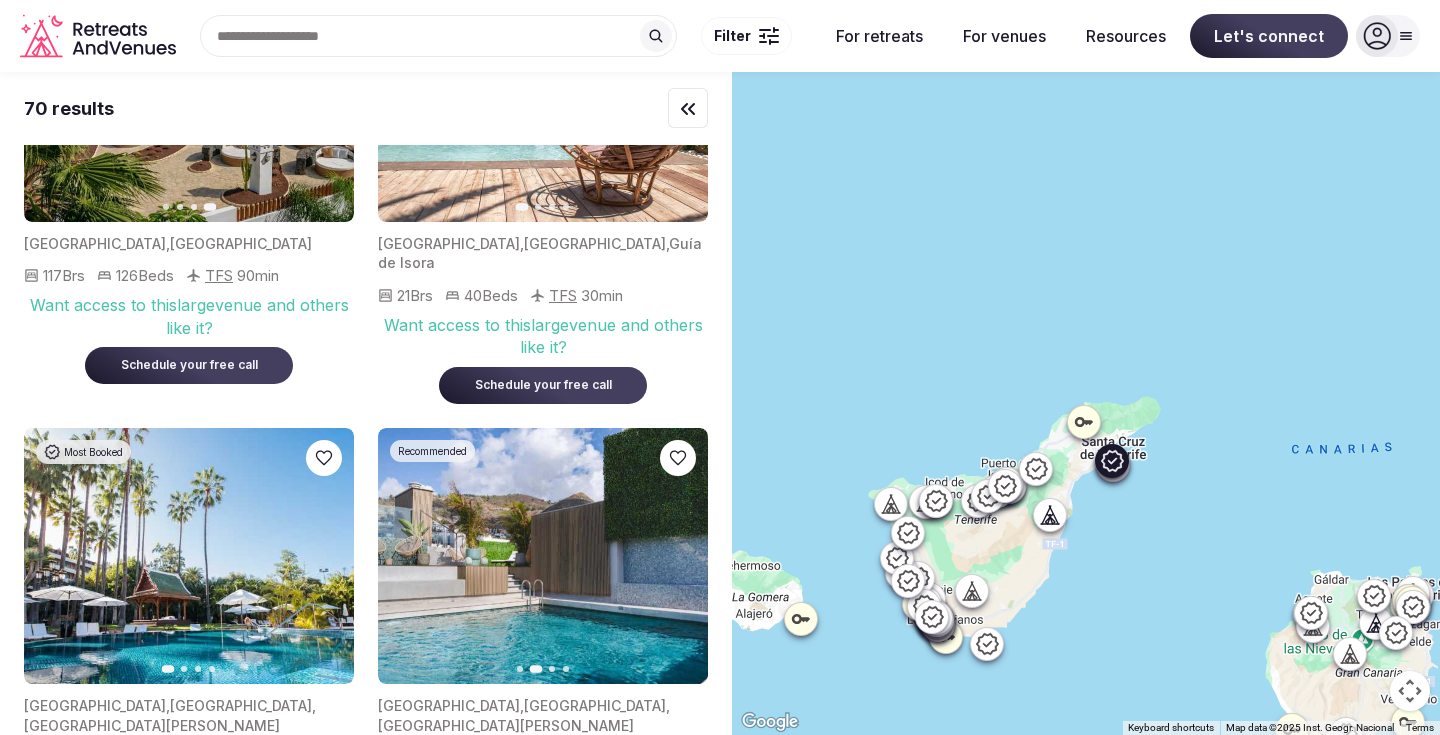 click 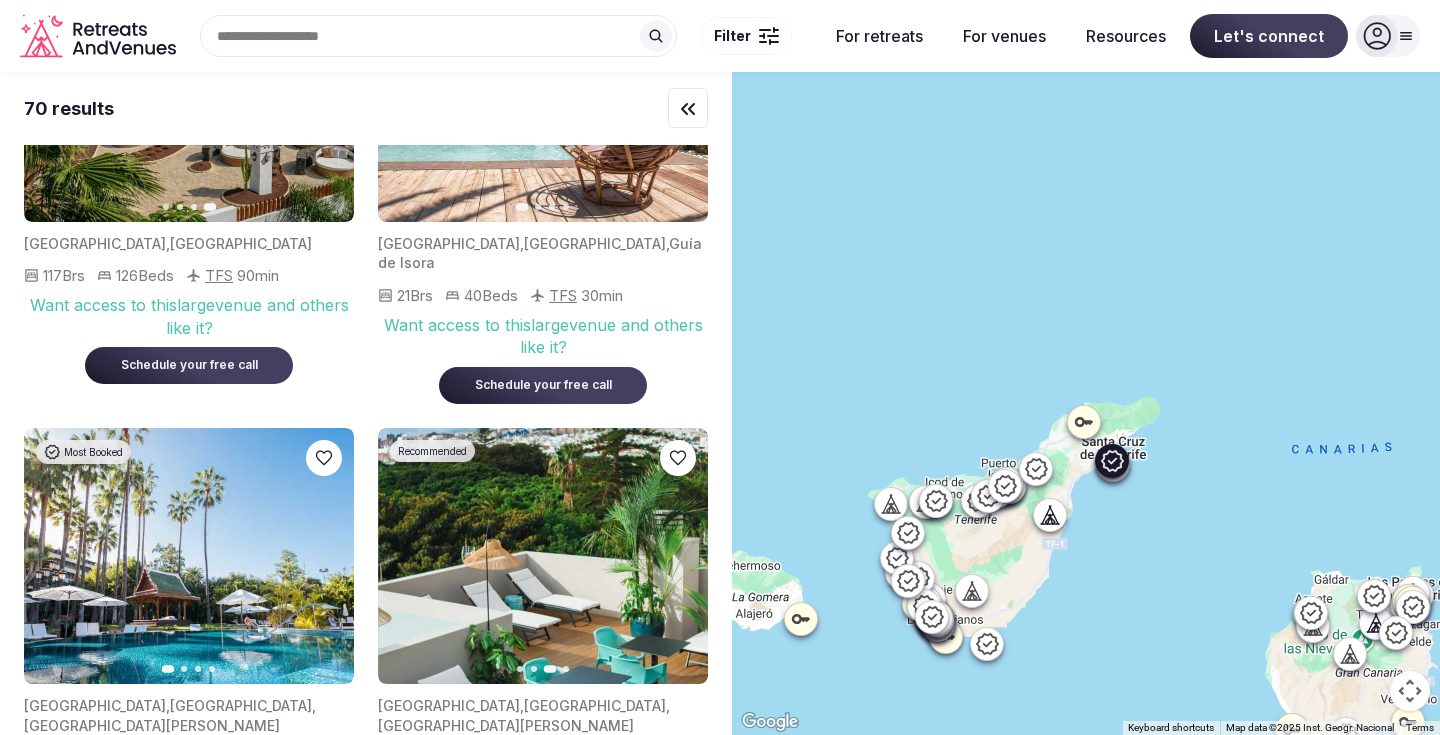 click 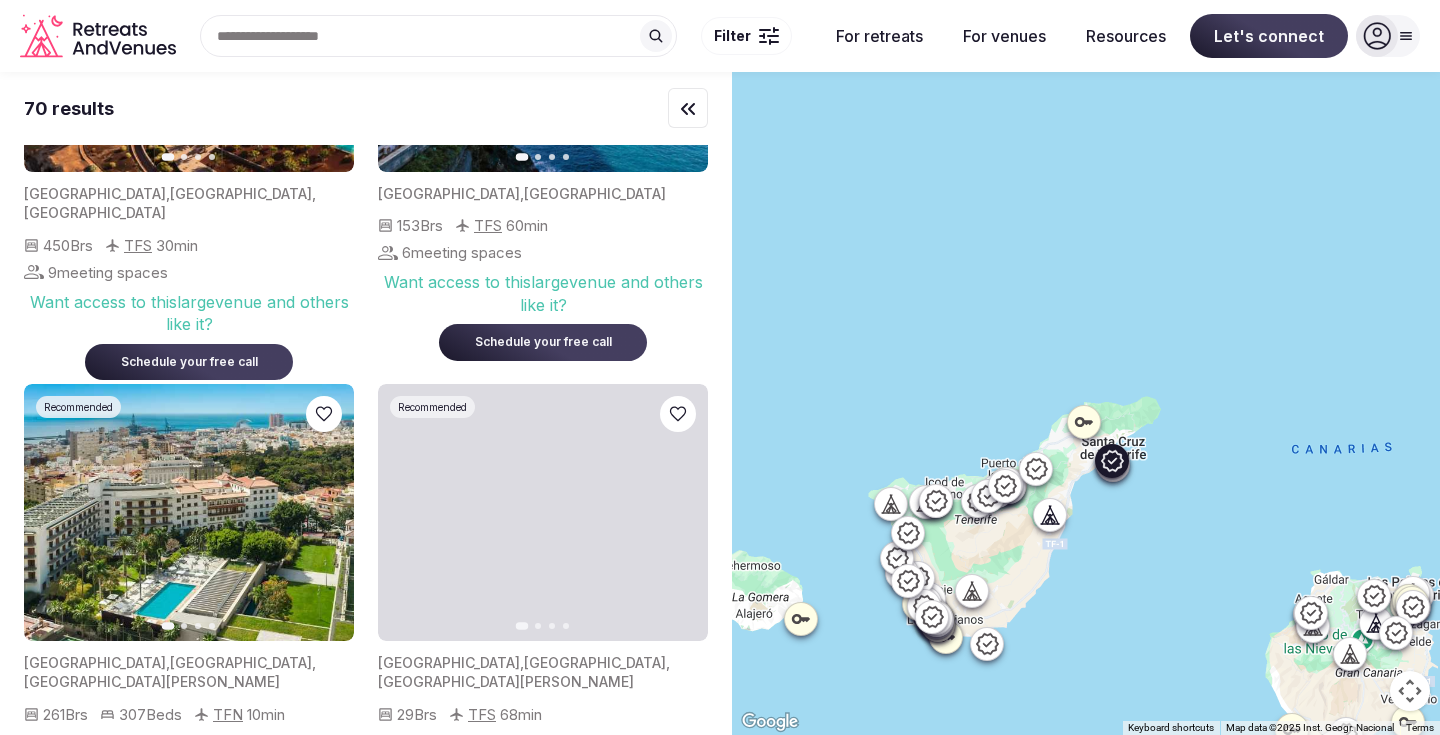 scroll, scrollTop: 1766, scrollLeft: 0, axis: vertical 